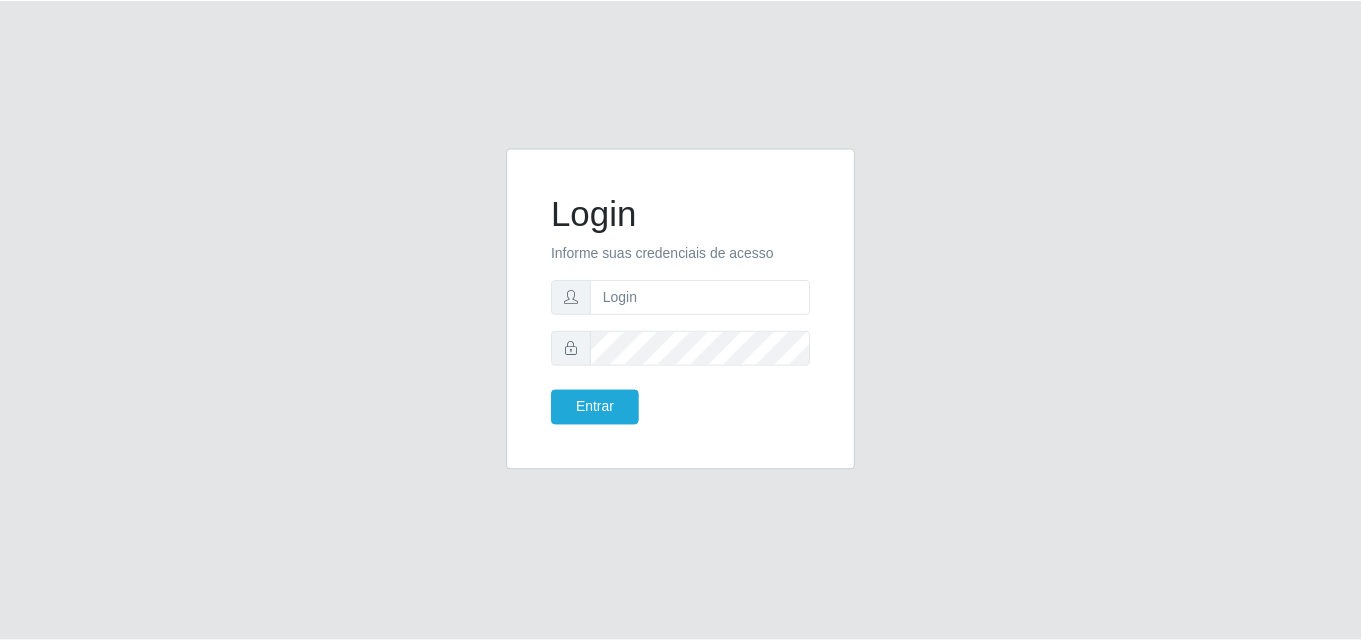 scroll, scrollTop: 0, scrollLeft: 0, axis: both 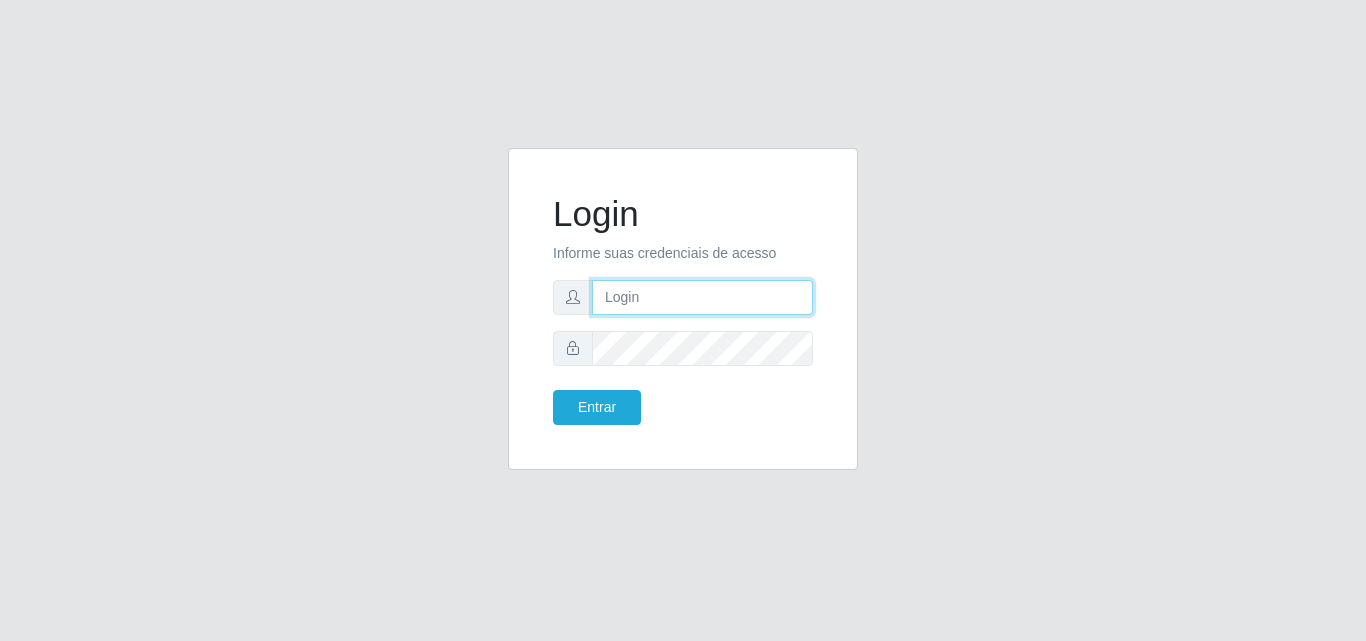 click at bounding box center [702, 297] 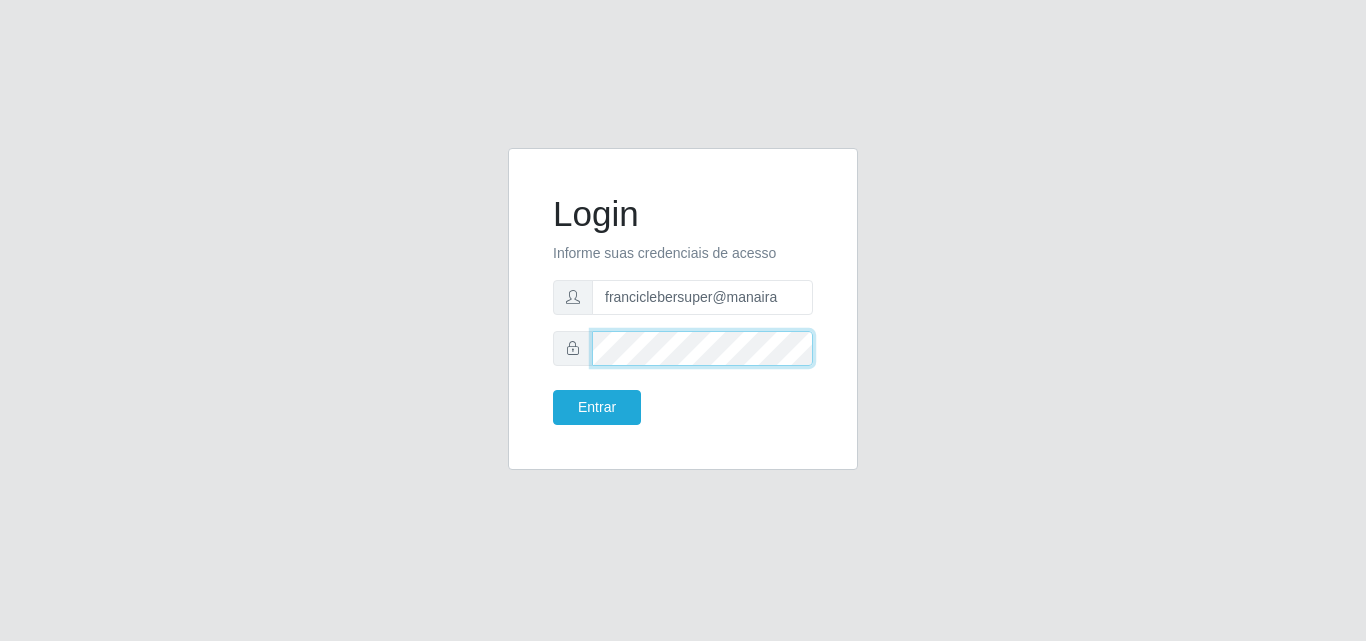 click on "Entrar" at bounding box center [597, 407] 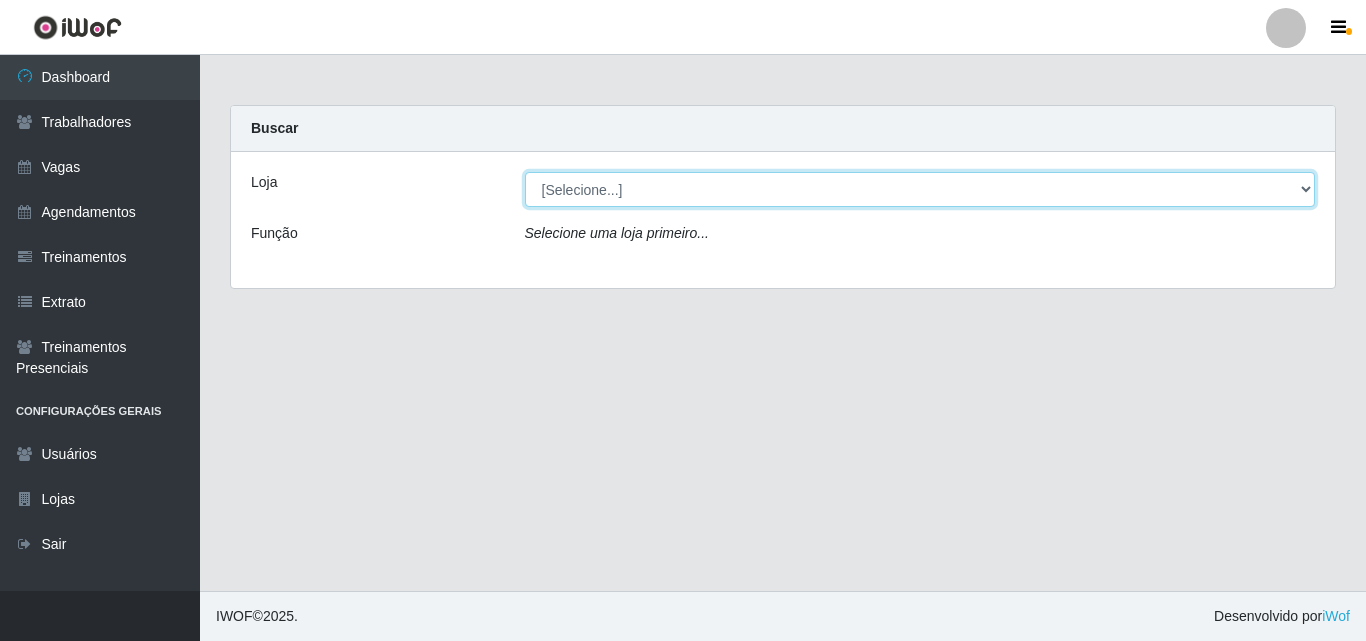 click on "[Selecione...] Supermercado Manaira" at bounding box center (920, 189) 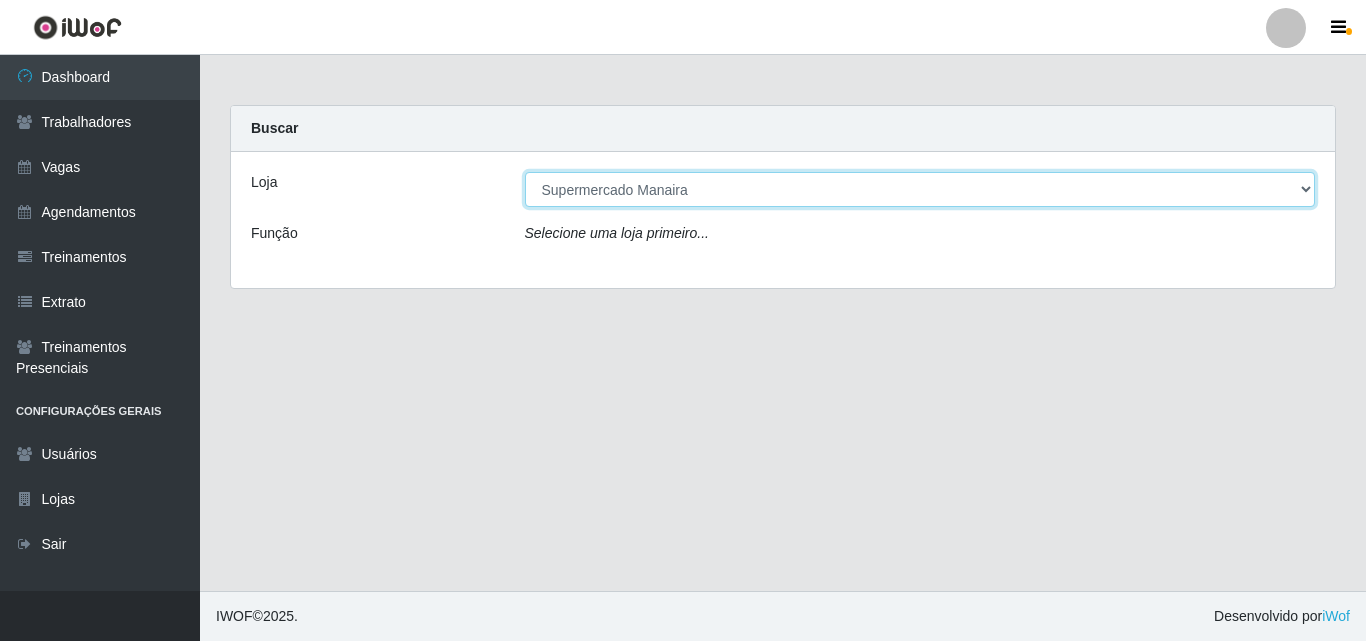 click on "[Selecione...] Supermercado Manaira" at bounding box center [920, 189] 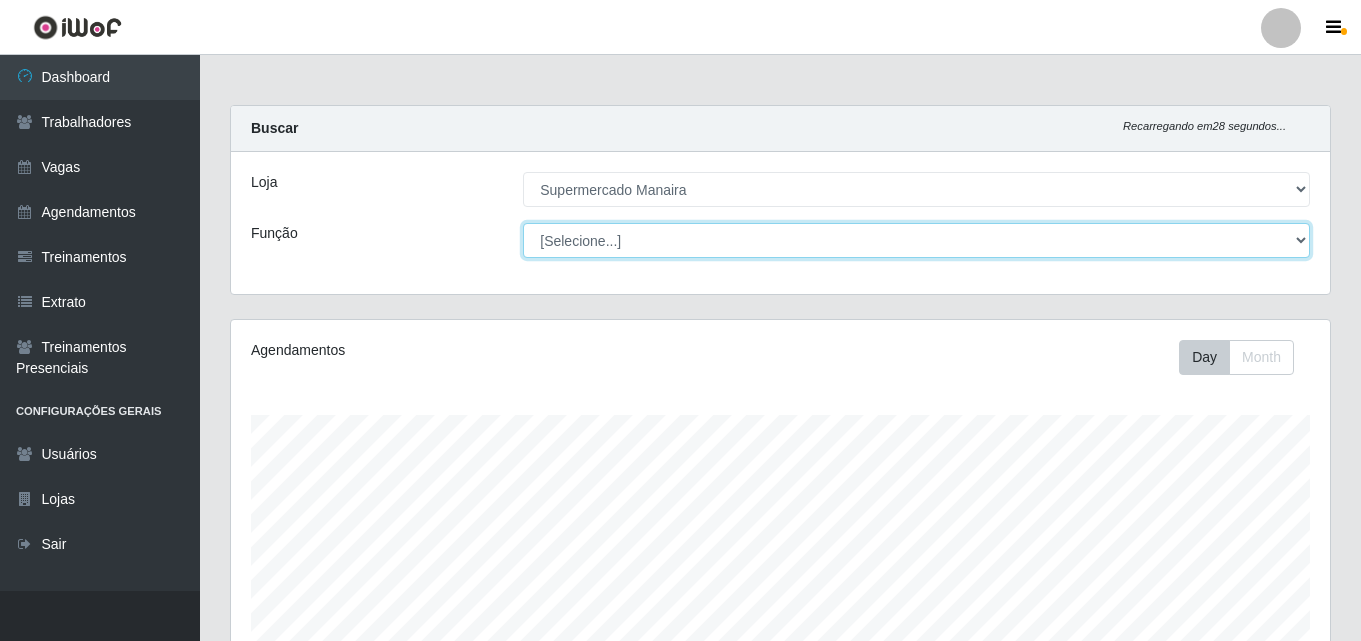 scroll, scrollTop: 999585, scrollLeft: 998901, axis: both 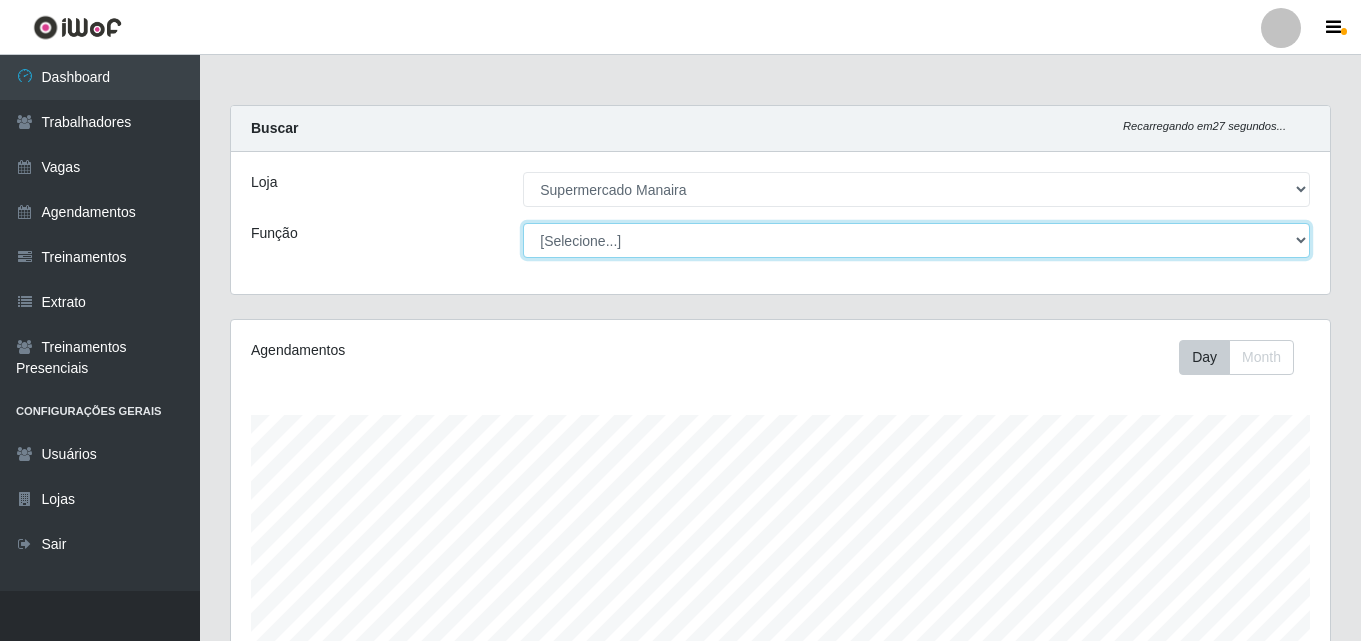 click on "[Selecione...] ASG ASG + ASG ++ Embalador Embalador + Embalador ++ Operador de Caixa Operador de Caixa + Operador de Caixa ++ Repositor  Repositor + Repositor ++ Repositor de Hortifruti Repositor de Hortifruti + Repositor de Hortifruti ++" at bounding box center [916, 240] 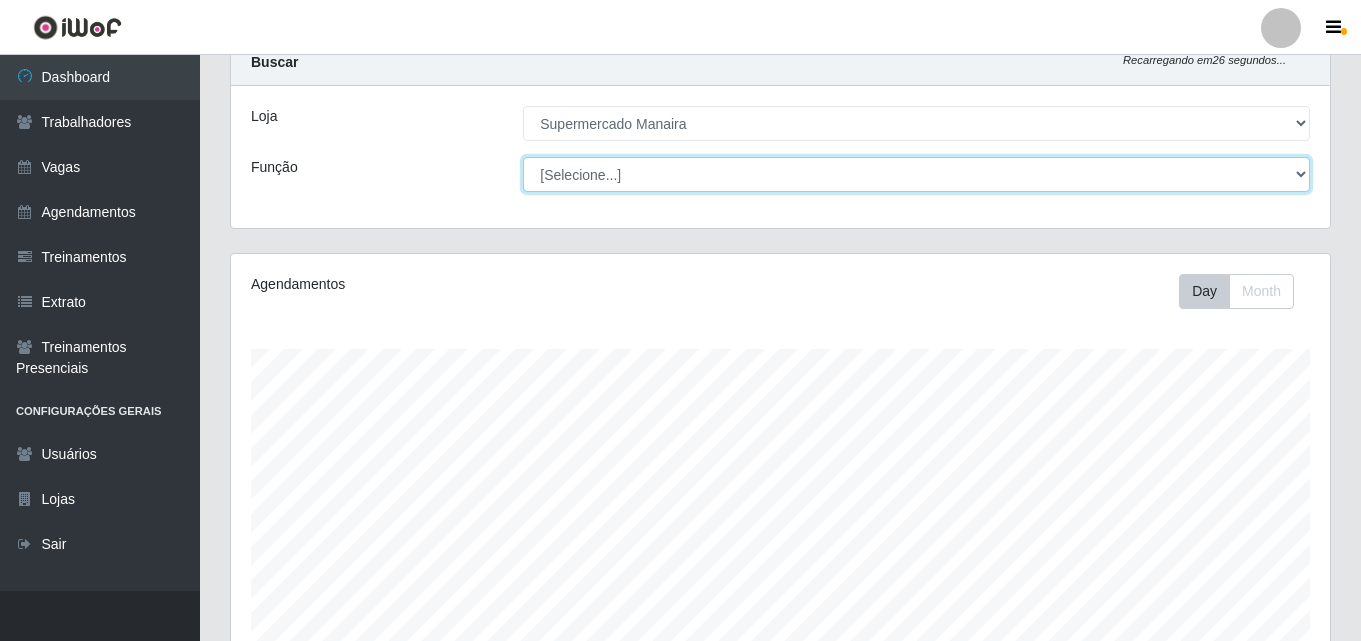 scroll, scrollTop: 100, scrollLeft: 0, axis: vertical 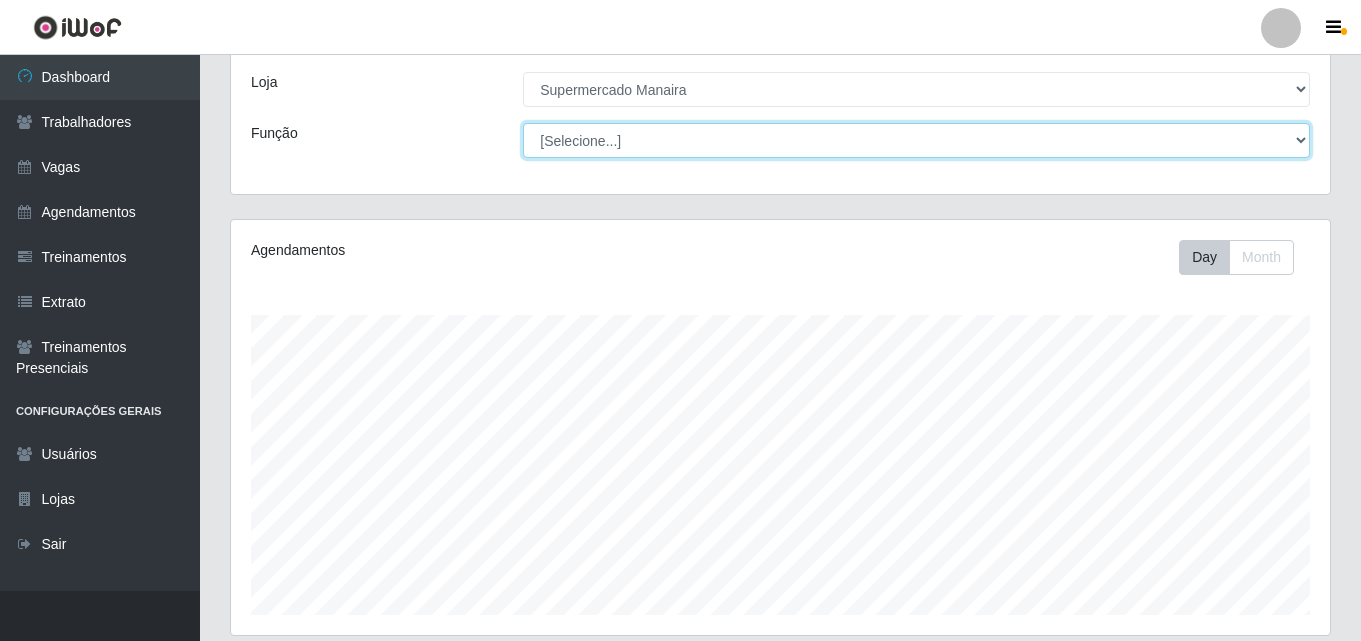 click on "[Selecione...] ASG ASG + ASG ++ Embalador Embalador + Embalador ++ Operador de Caixa Operador de Caixa + Operador de Caixa ++ Repositor  Repositor + Repositor ++ Repositor de Hortifruti Repositor de Hortifruti + Repositor de Hortifruti ++" at bounding box center [916, 140] 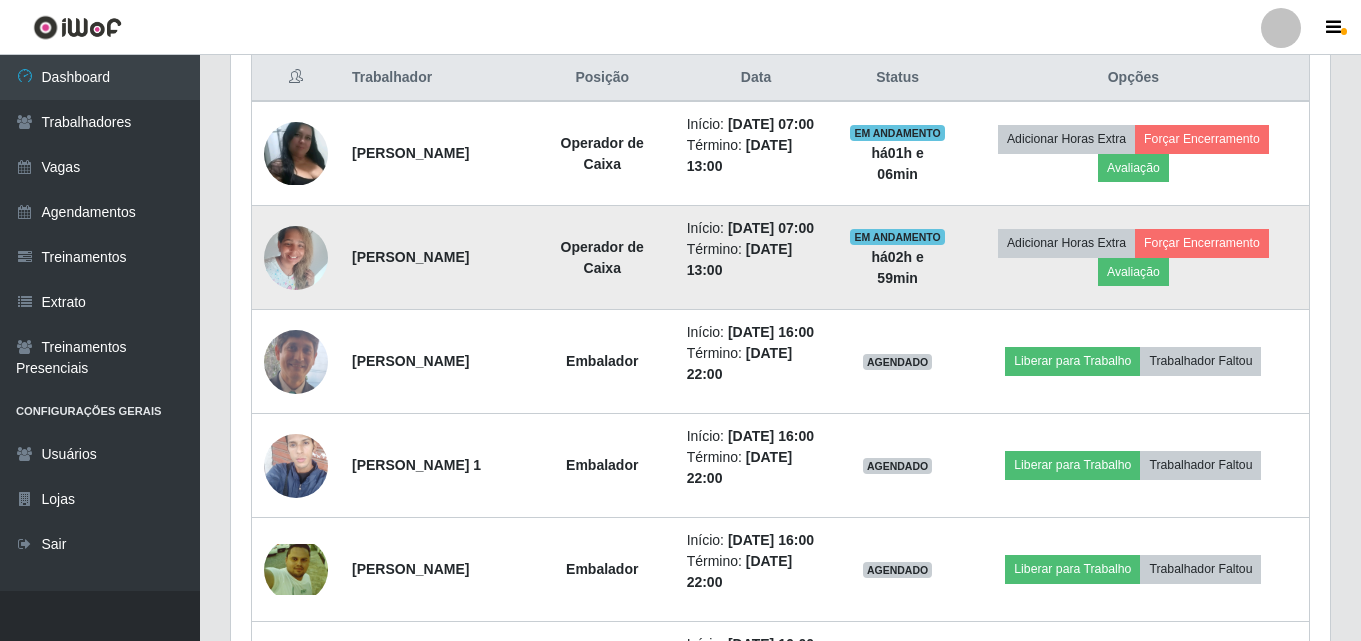scroll, scrollTop: 600, scrollLeft: 0, axis: vertical 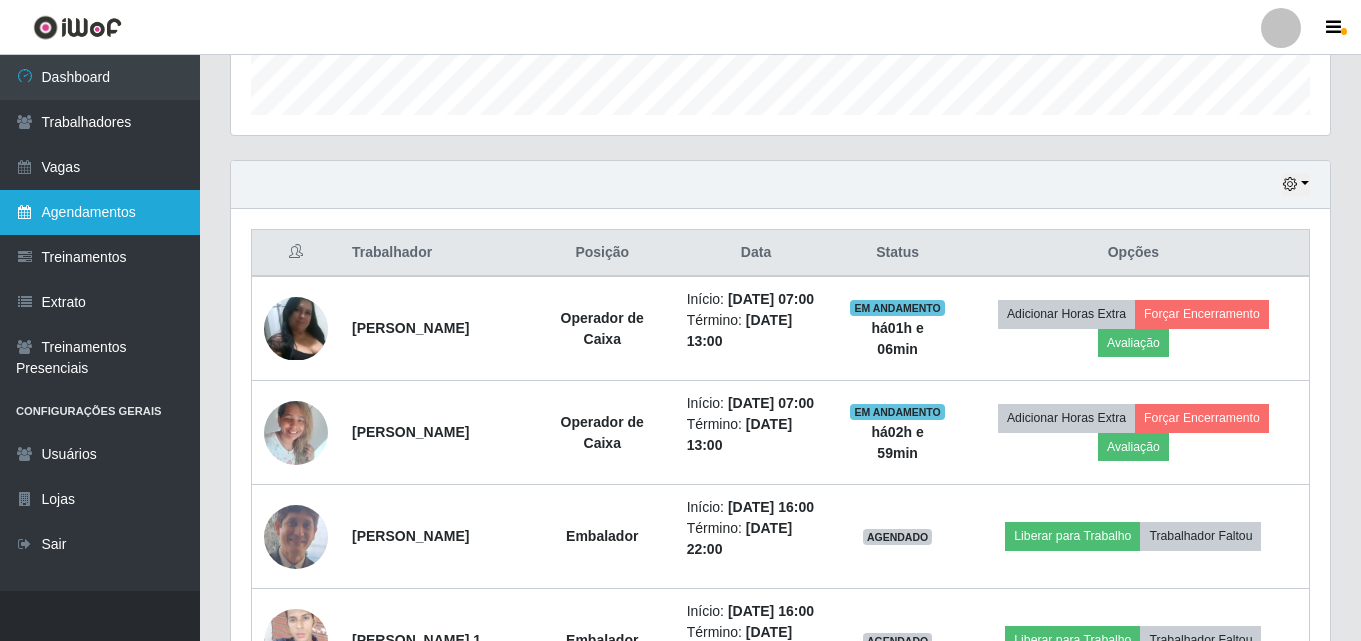 click on "Agendamentos" at bounding box center [100, 212] 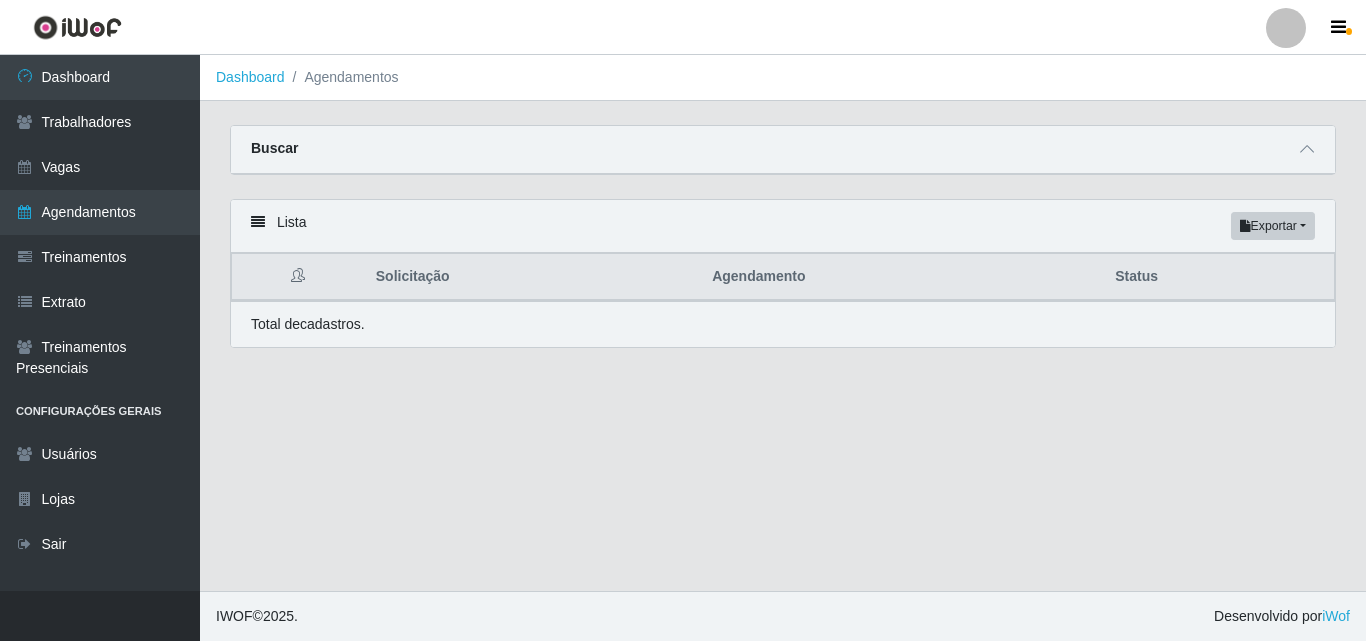 click on "Lista  Exportar PDF Excel" at bounding box center (783, 226) 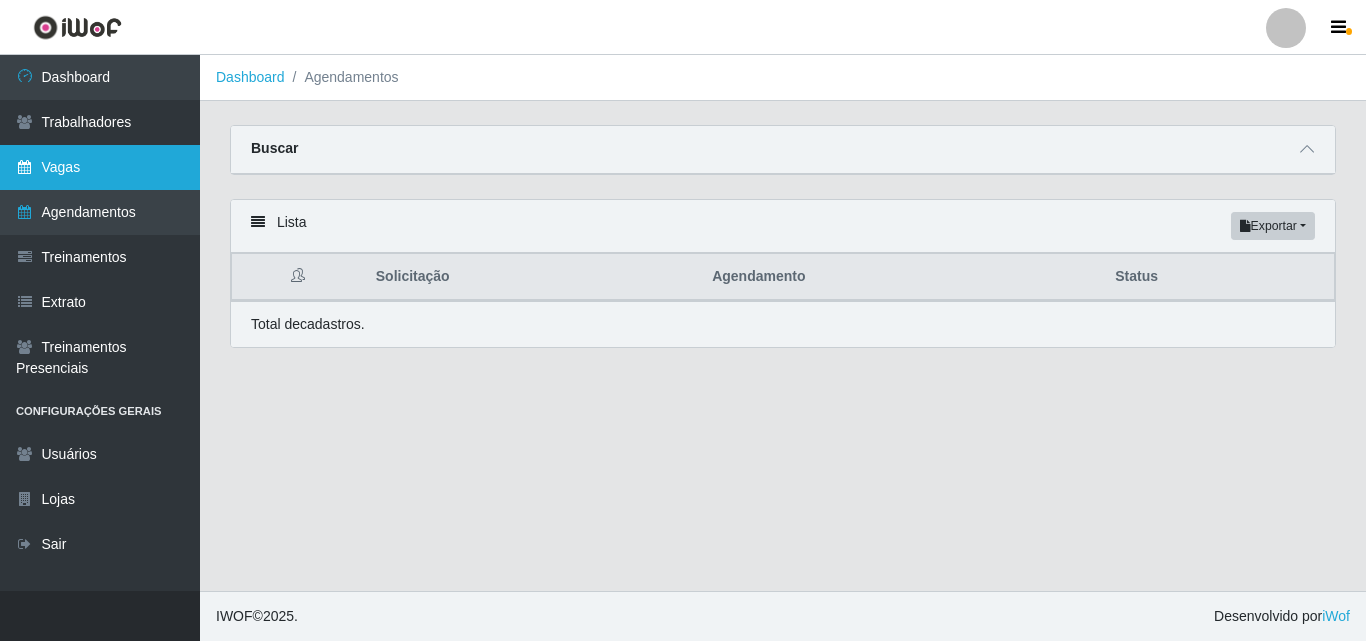 click on "Vagas" at bounding box center (100, 167) 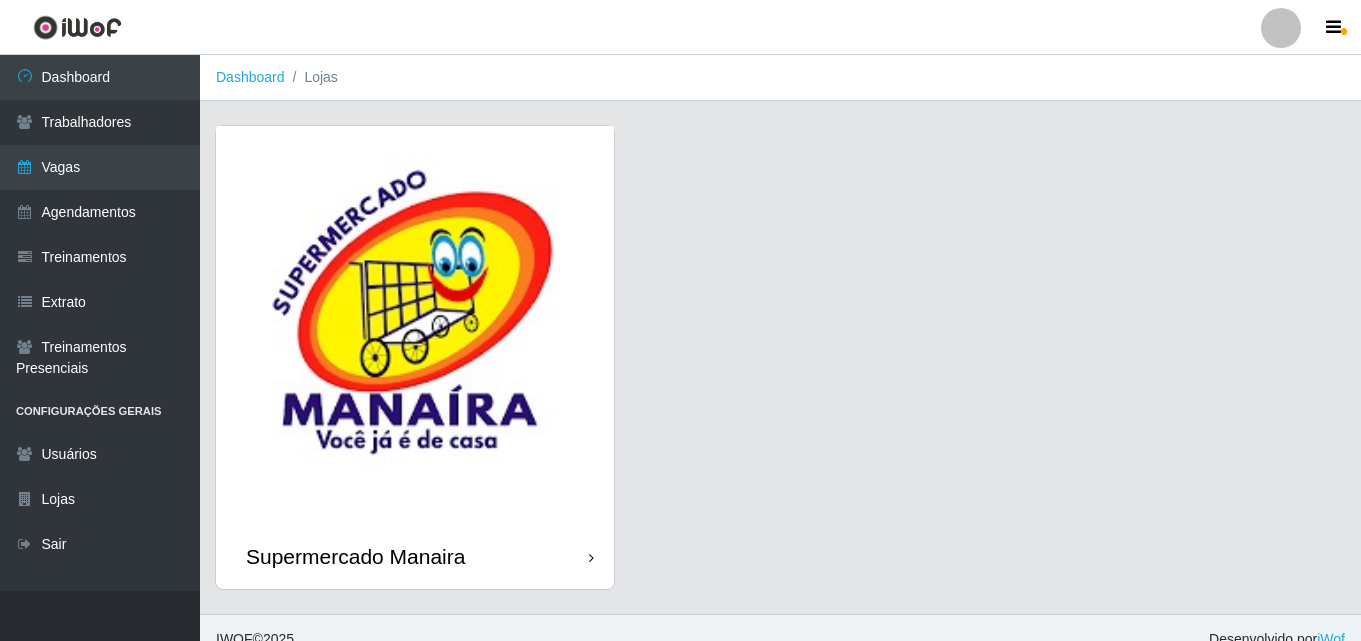 click at bounding box center (415, 325) 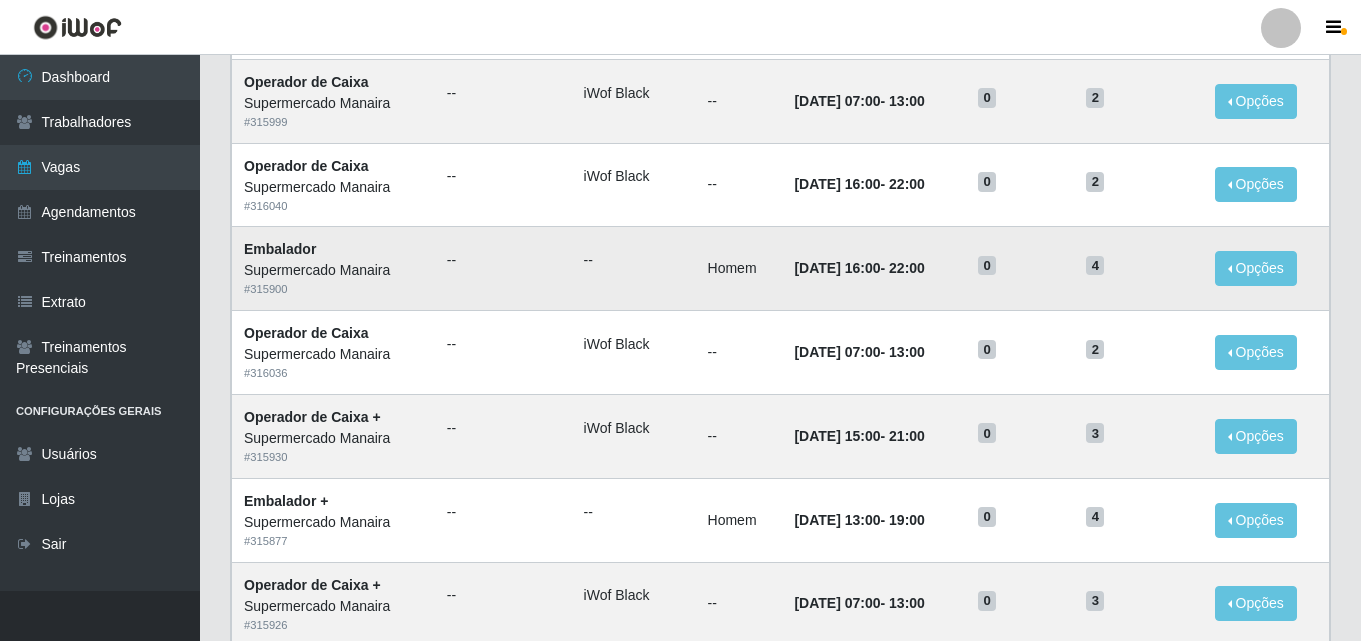 scroll, scrollTop: 954, scrollLeft: 0, axis: vertical 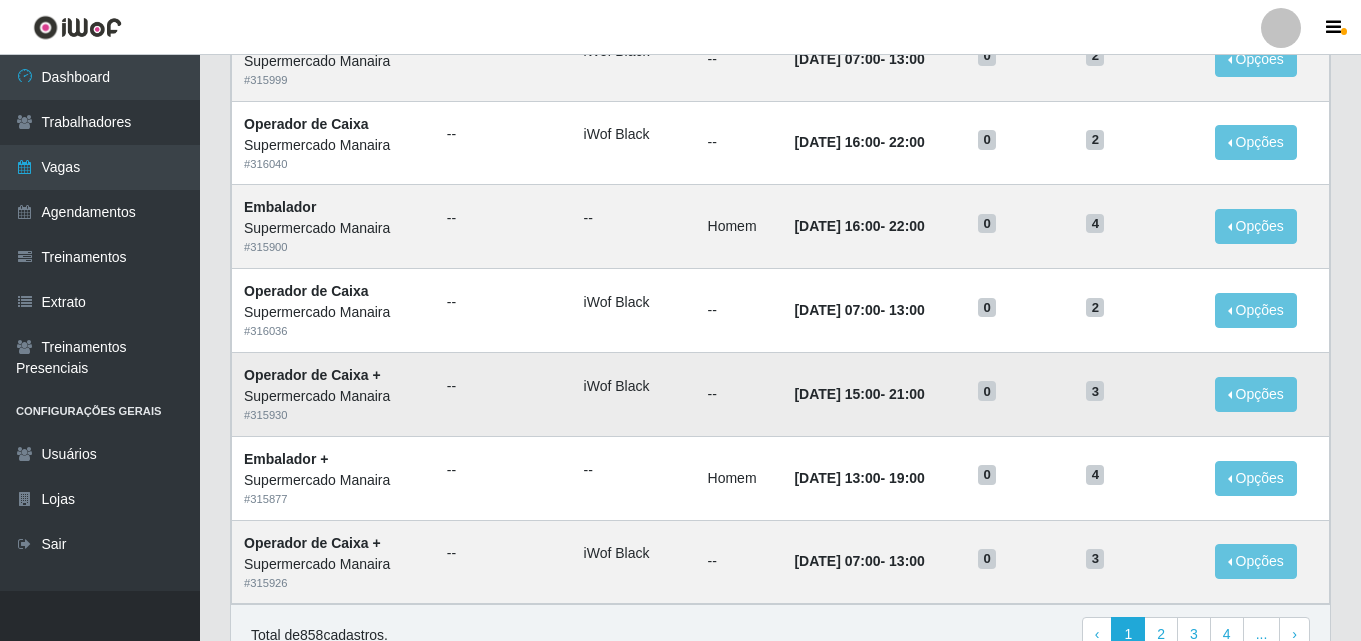 click on "--" at bounding box center (739, 394) 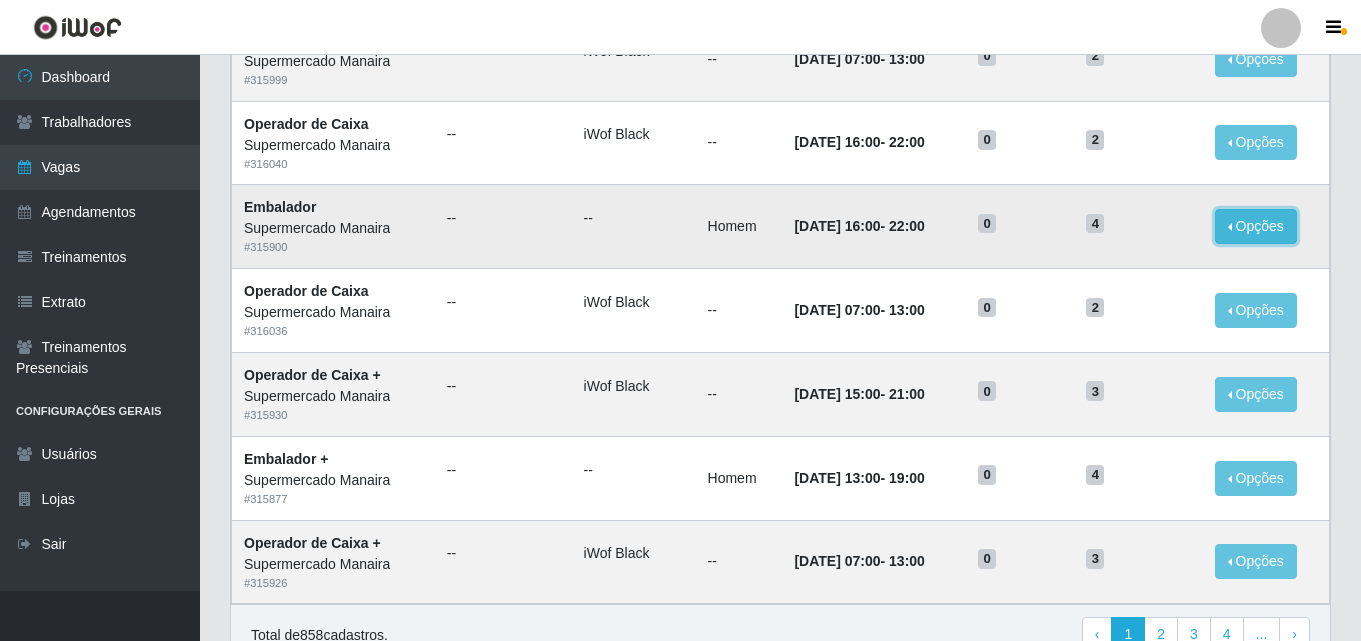 click on "Opções" at bounding box center [1256, 226] 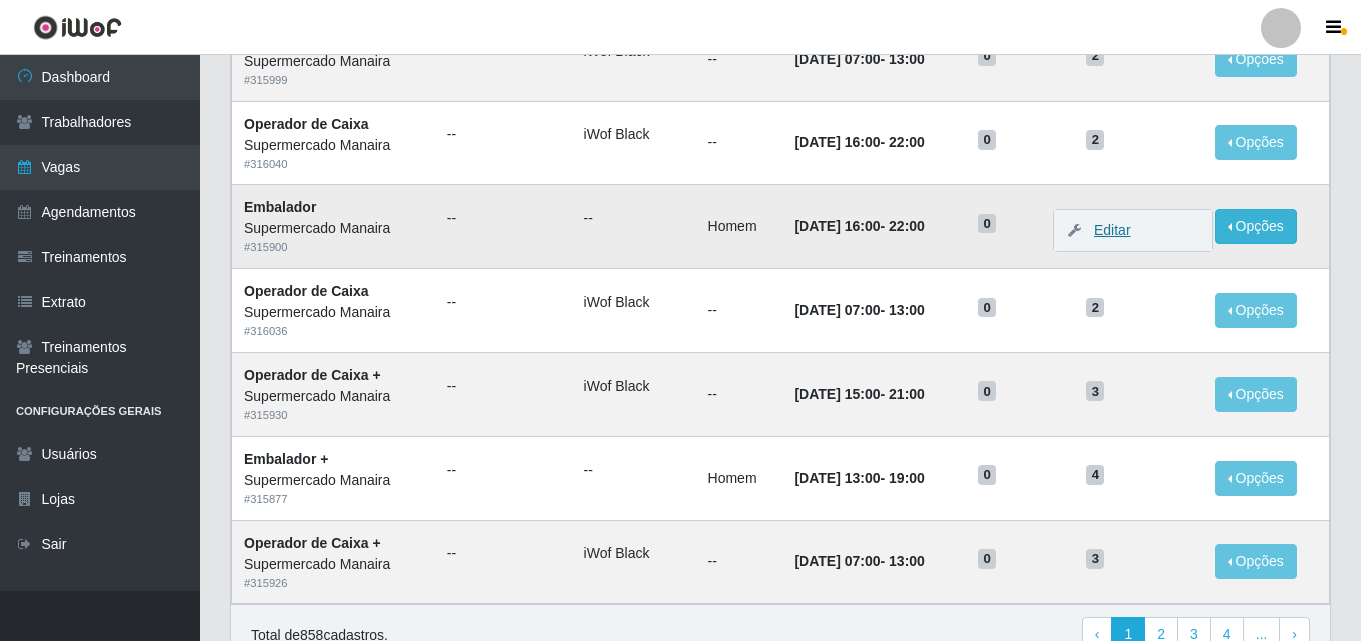 click on "Editar" at bounding box center (1102, 230) 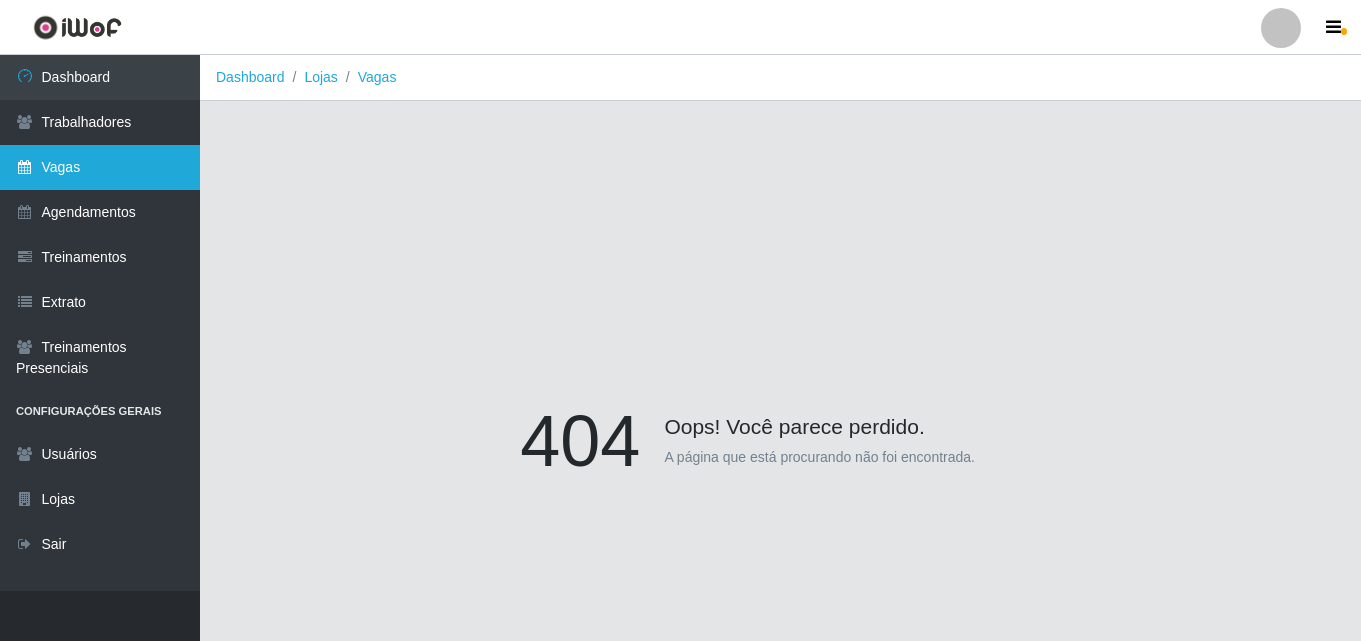 click on "Vagas" at bounding box center (100, 167) 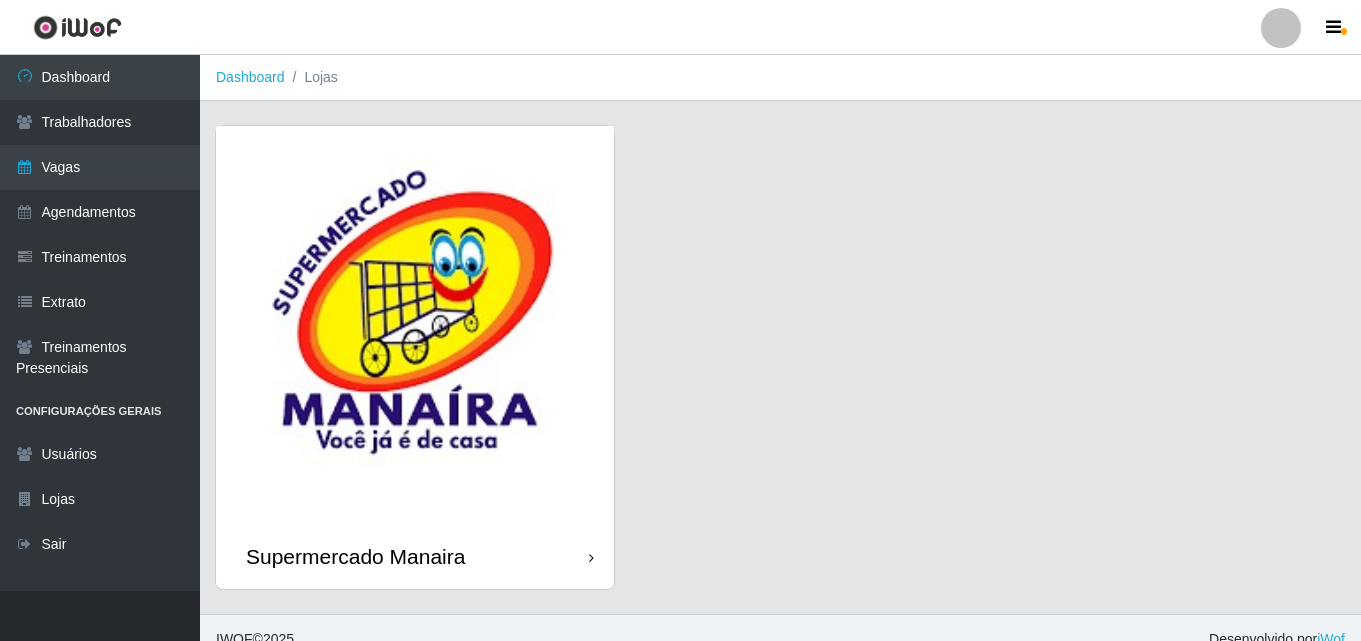 click on "Supermercado Manaira" at bounding box center (780, 369) 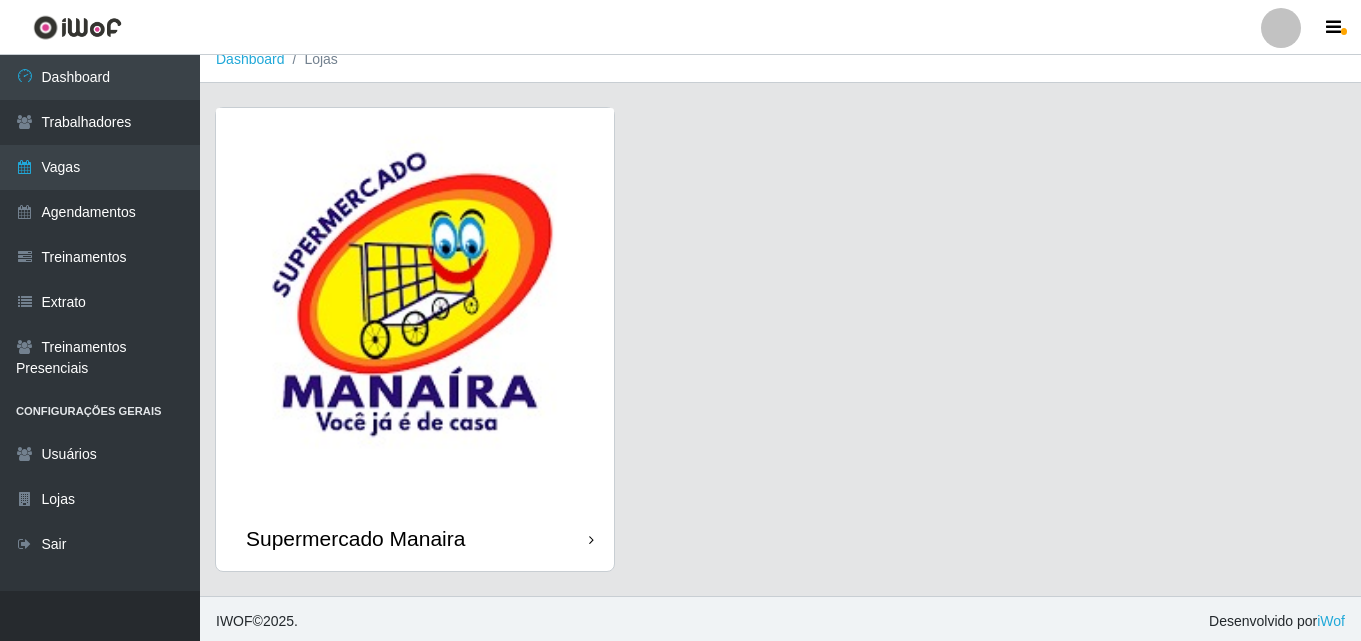 scroll, scrollTop: 23, scrollLeft: 0, axis: vertical 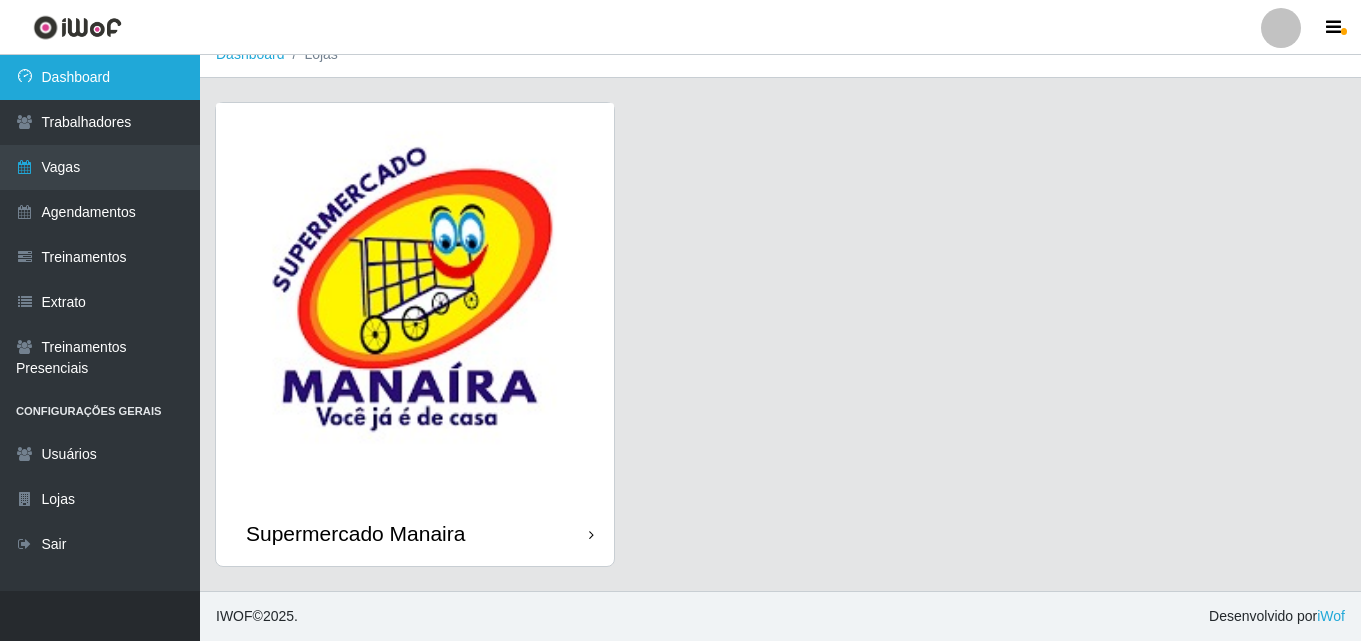 click on "Dashboard" at bounding box center [100, 77] 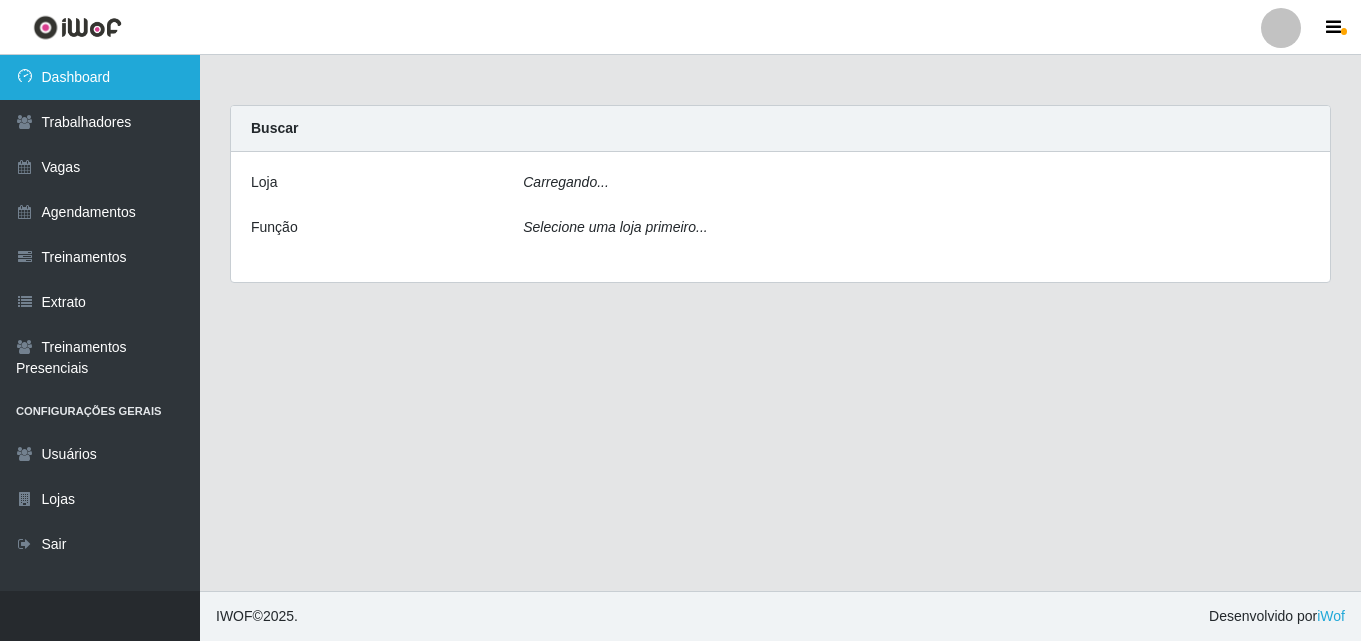 scroll, scrollTop: 0, scrollLeft: 0, axis: both 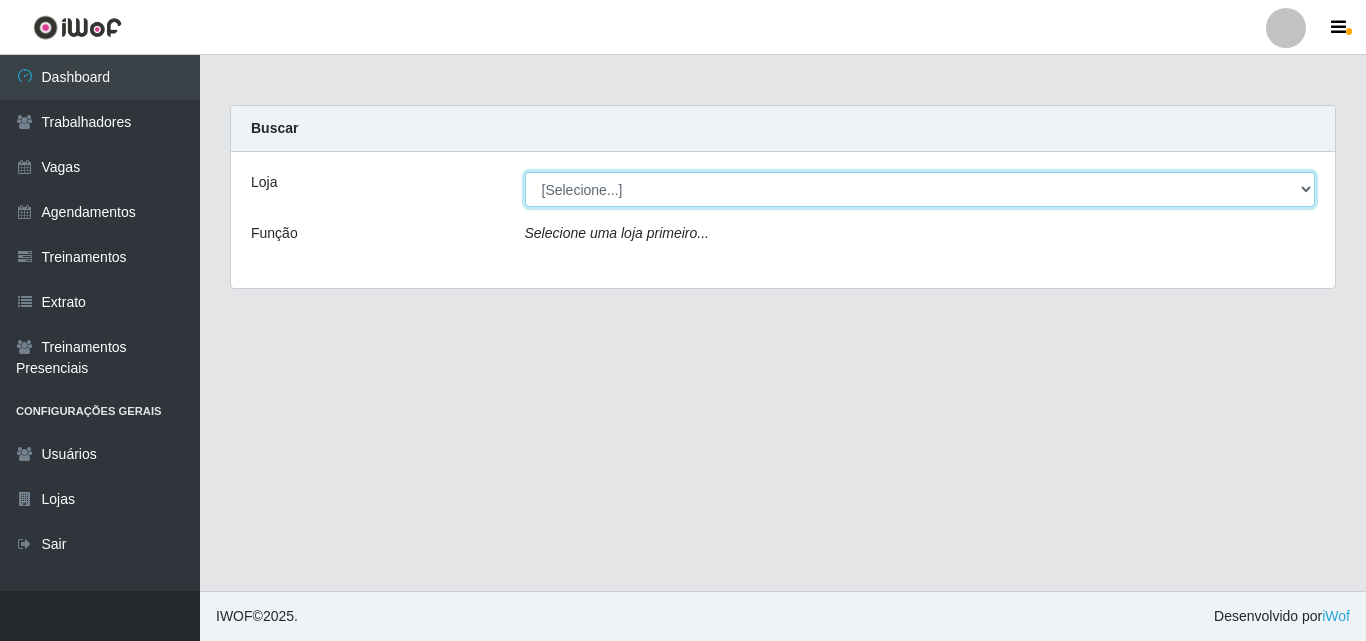 click on "[Selecione...] Supermercado Manaira" at bounding box center (920, 189) 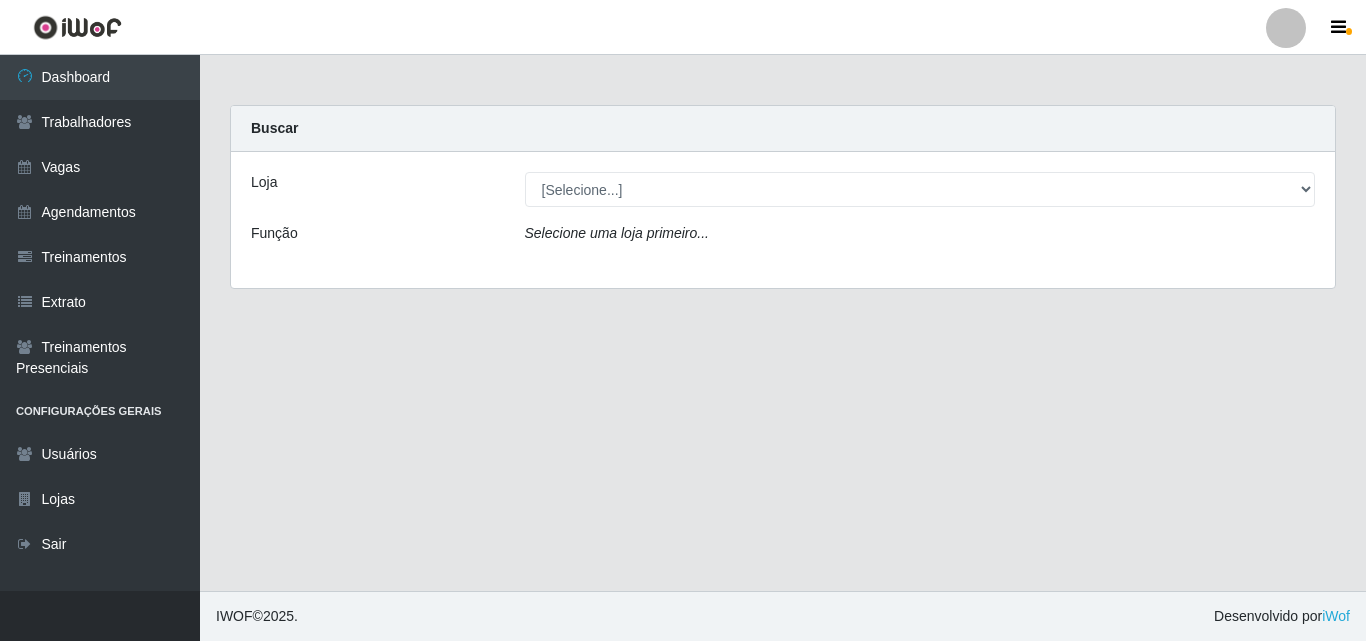click on "Loja [Selecione...] Supermercado Manaira Função Selecione uma loja primeiro..." at bounding box center [783, 220] 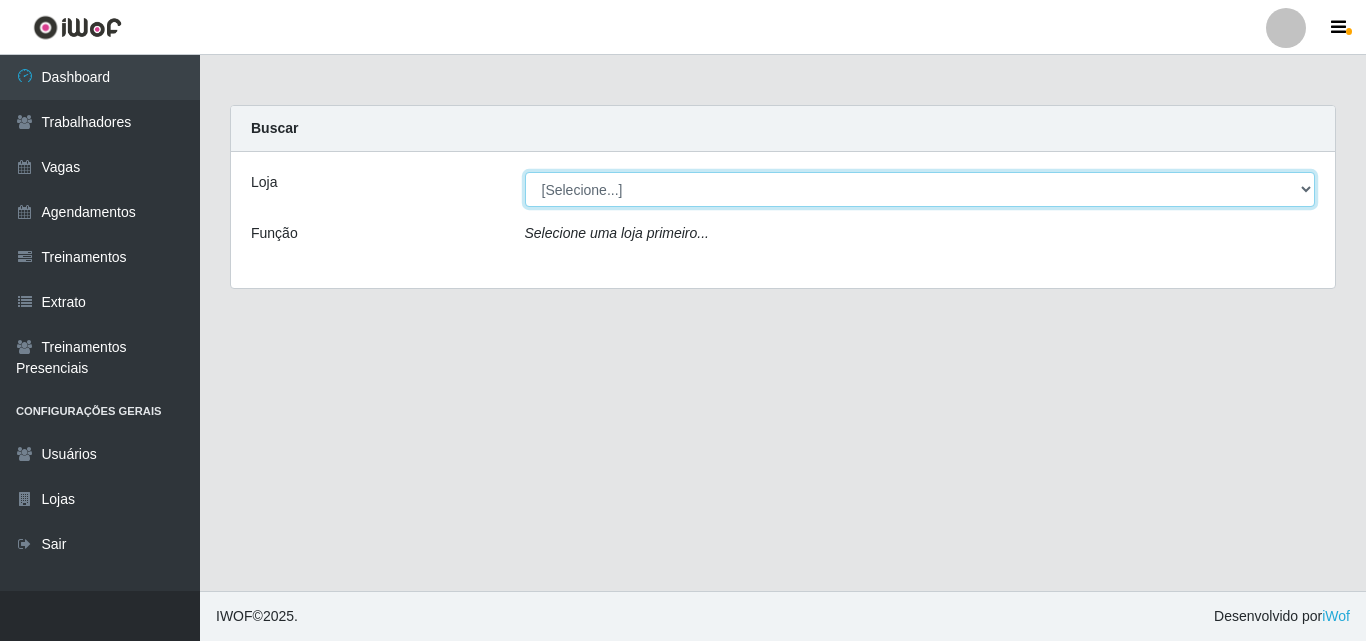 click on "[Selecione...] Supermercado Manaira" at bounding box center [920, 189] 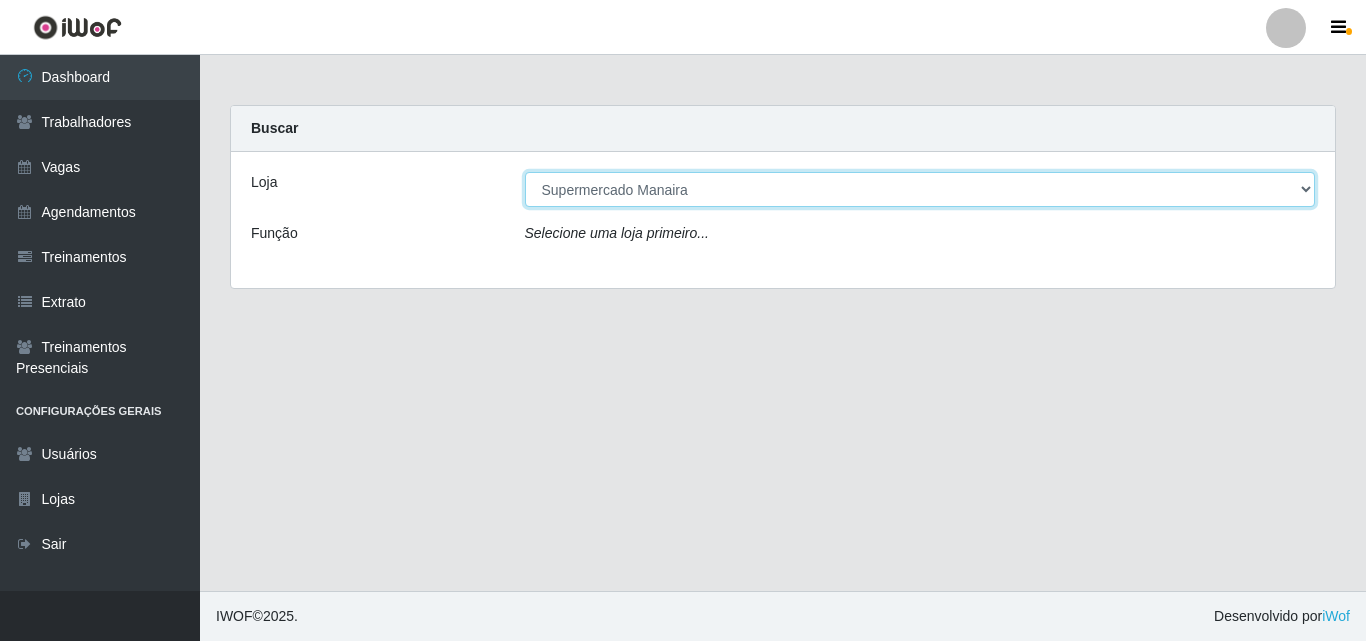 click on "[Selecione...] Supermercado Manaira" at bounding box center (920, 189) 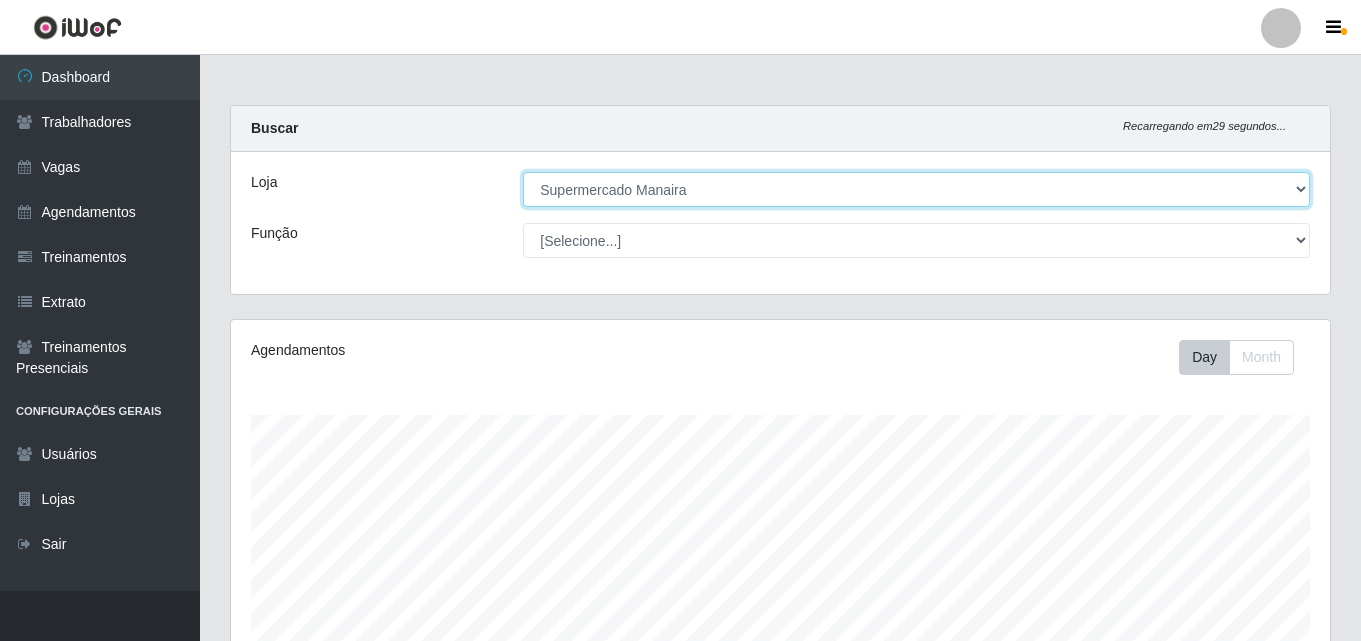scroll, scrollTop: 999585, scrollLeft: 998901, axis: both 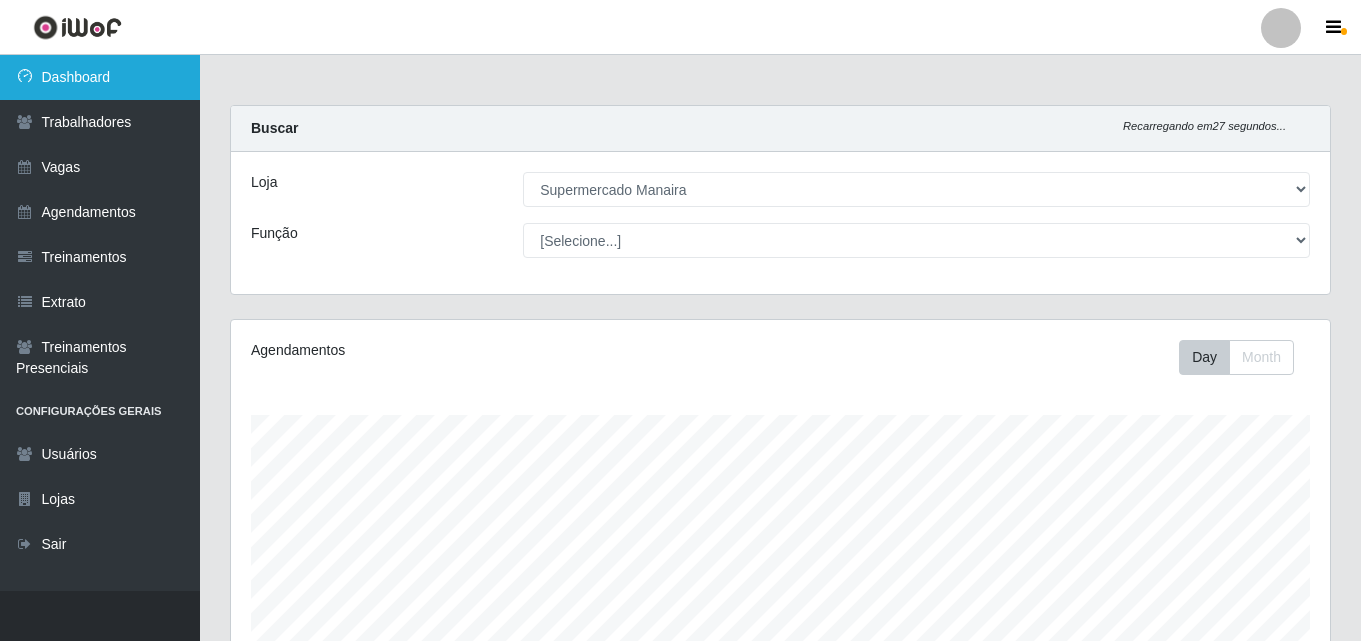 click on "Dashboard" at bounding box center [100, 77] 